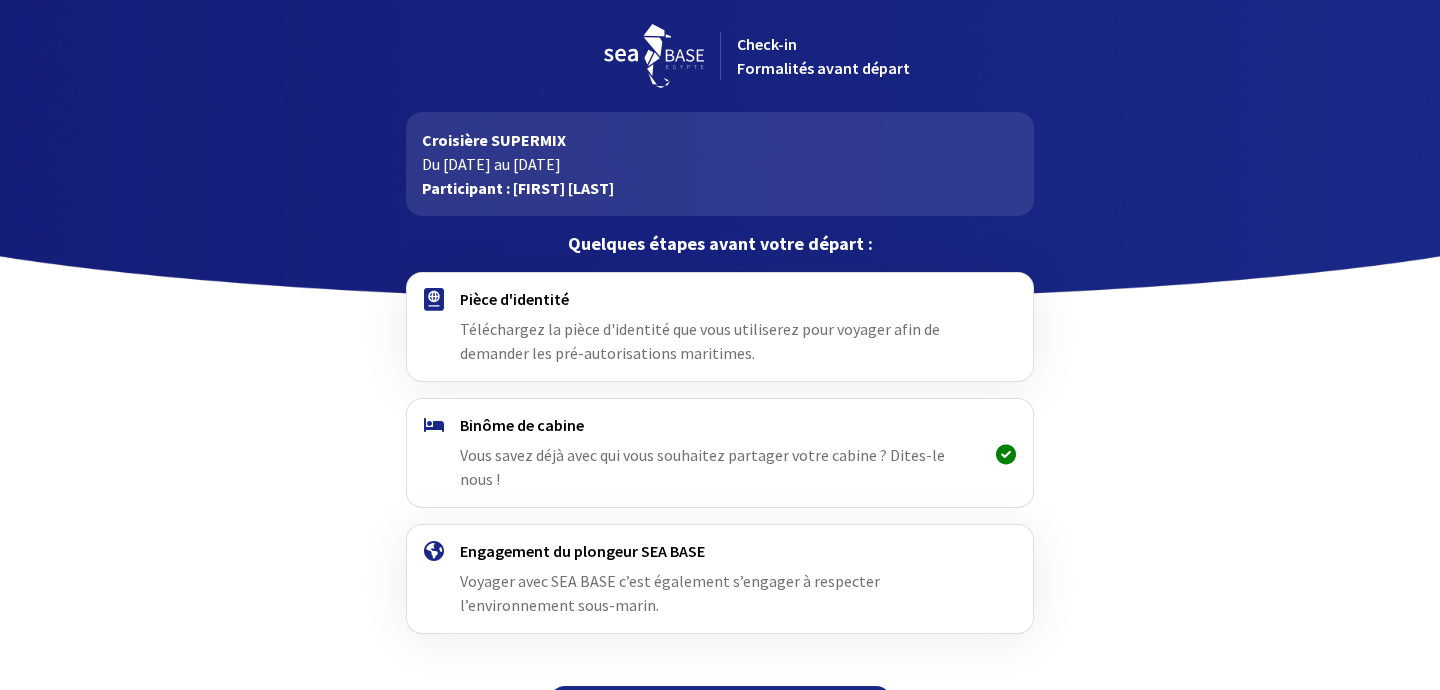 scroll, scrollTop: 32, scrollLeft: 0, axis: vertical 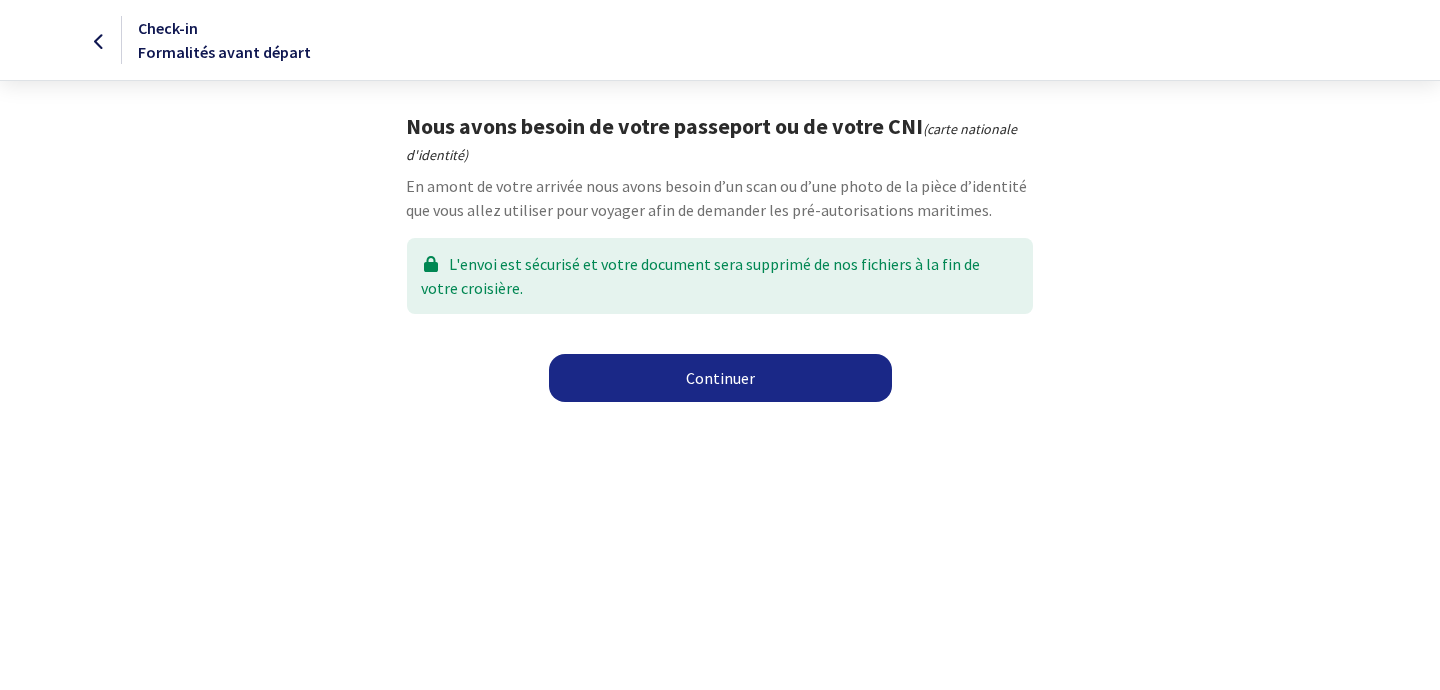 click on "Check-in   Formalités avant départ
Nous avons besoin de votre passeport ou de votre CNI  (carte nationale d'identité)
En amont de votre arrivée nous avons besoin d’un scan ou d’une photo de la pièce d’identité que vous allez utiliser pour voyager afin de demander les pré-autorisations maritimes.
L'envoi est sécurisé et votre document sera supprimé de nos fichiers à la fin de votre croisière.
Continuer
Continuer" at bounding box center [720, 207] 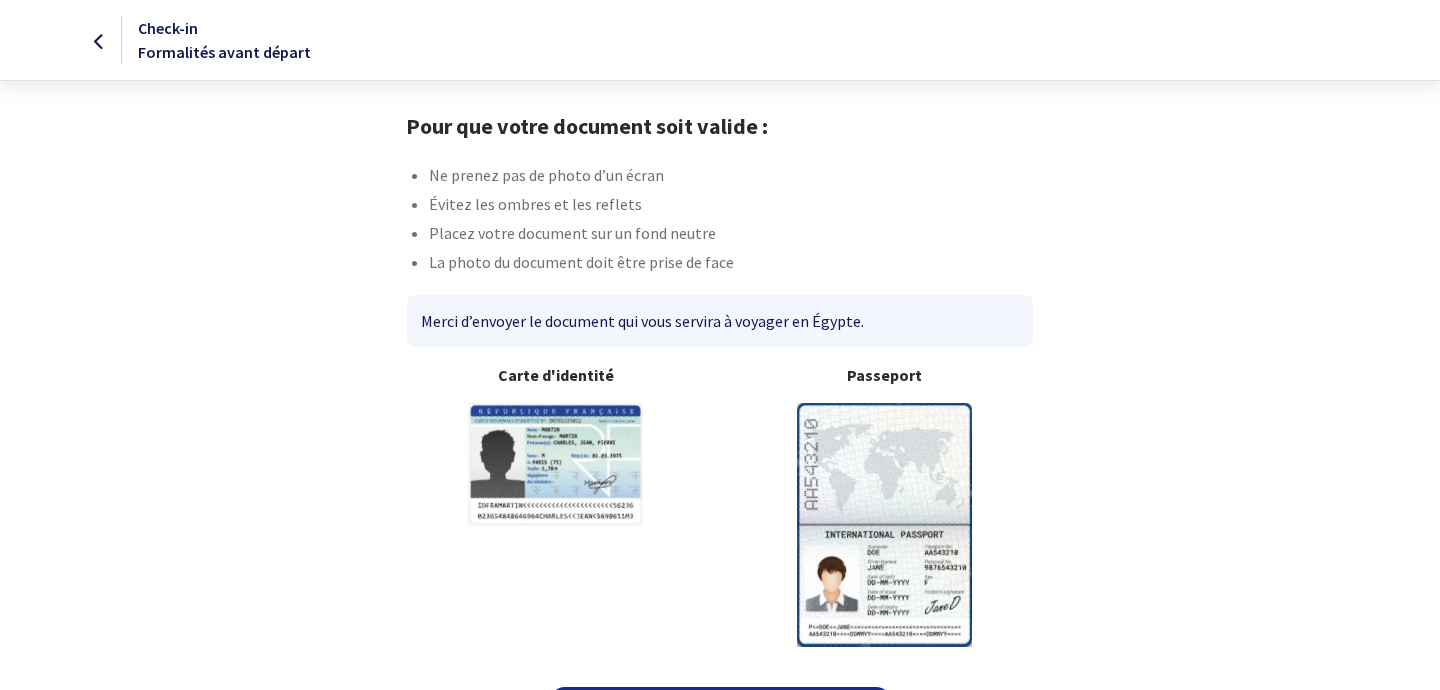 scroll, scrollTop: 0, scrollLeft: 0, axis: both 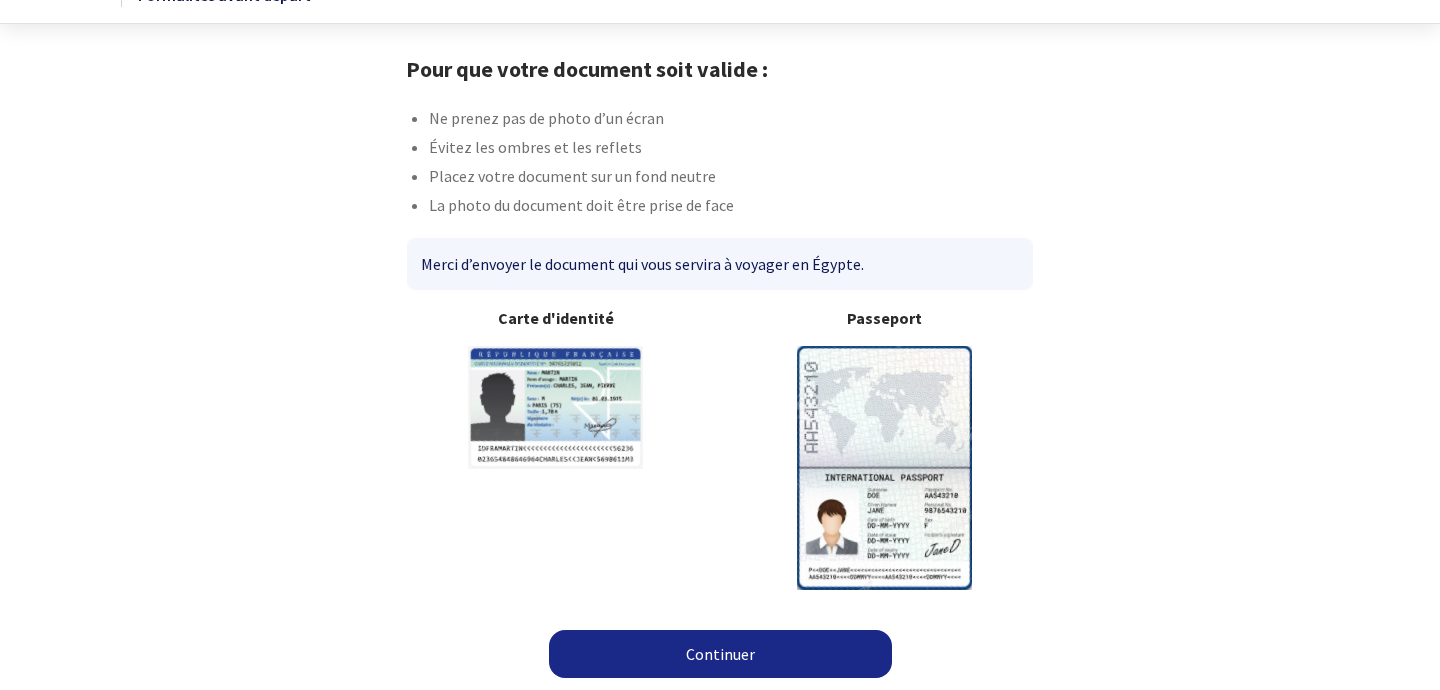 click on "Continuer" at bounding box center [720, 654] 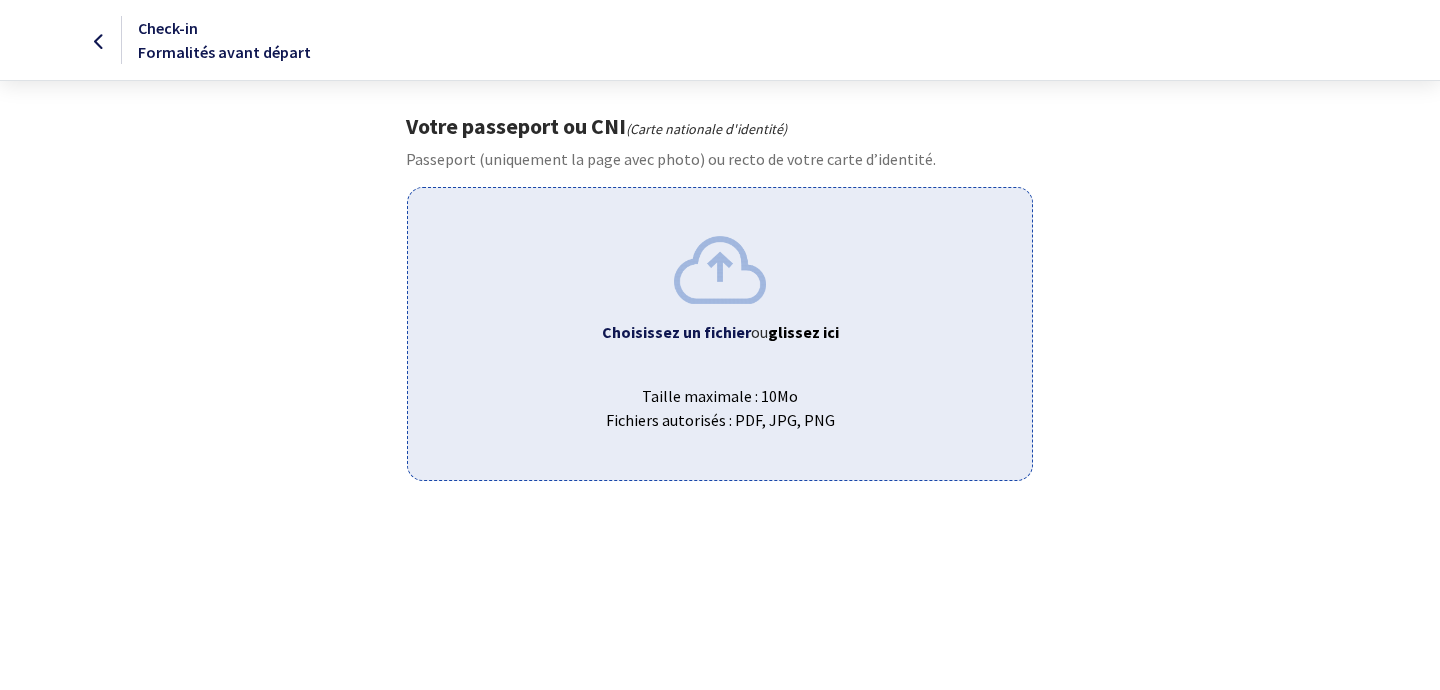 scroll, scrollTop: 0, scrollLeft: 0, axis: both 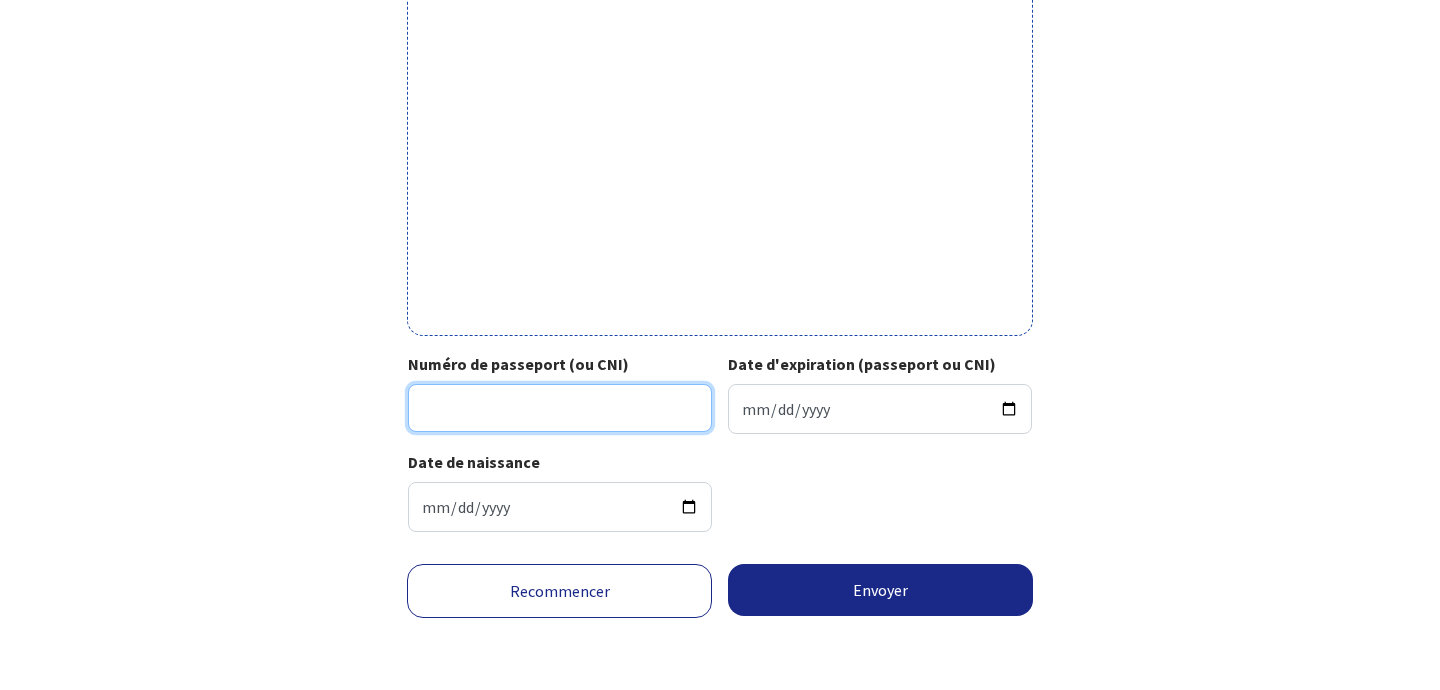 click on "Numéro de passeport (ou CNI)" at bounding box center (560, 408) 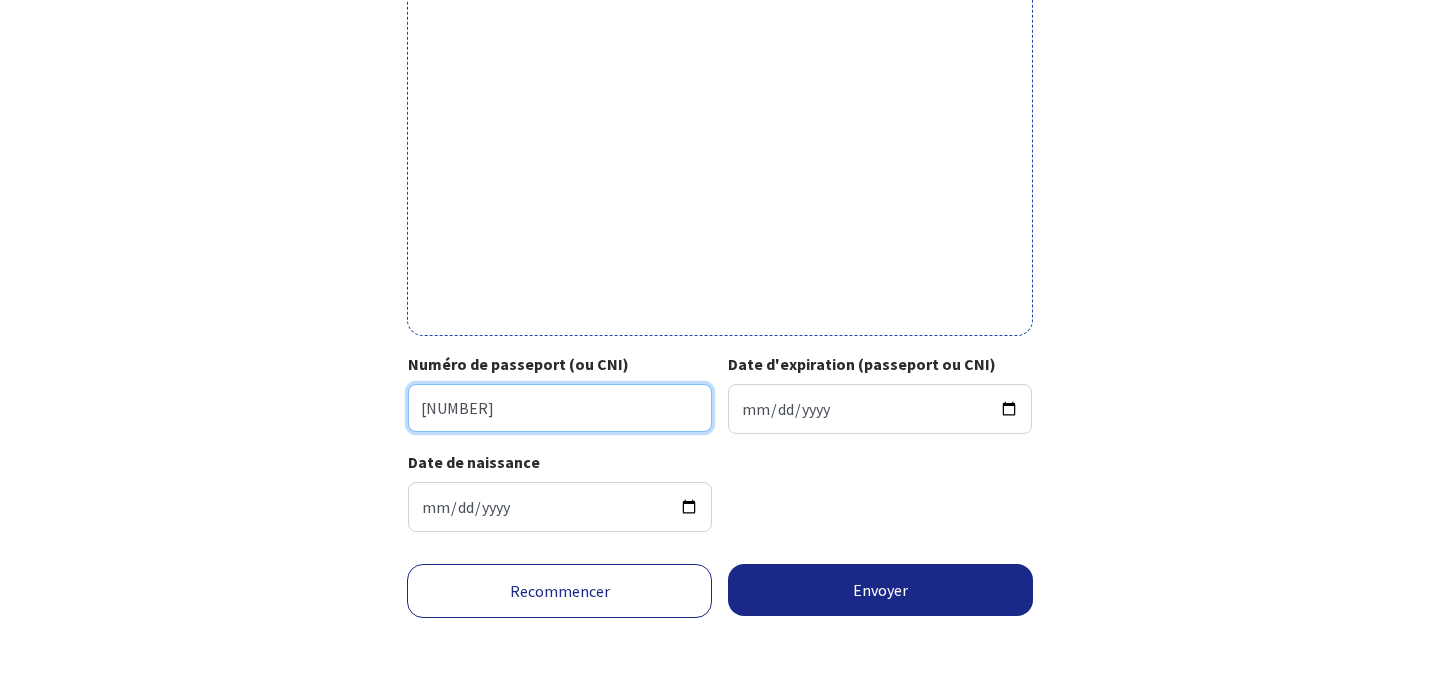 type on "18EE96270" 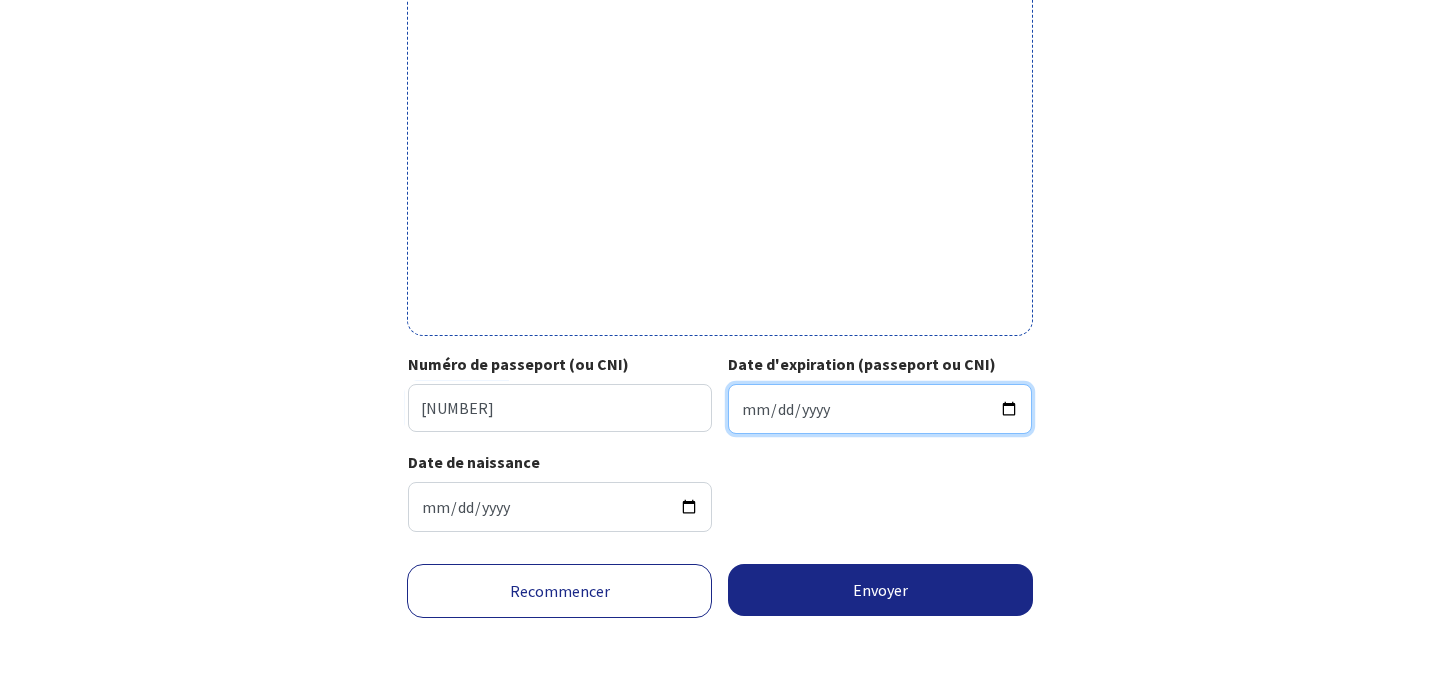 click on "Date d'expiration (passeport ou CNI)" at bounding box center [880, 409] 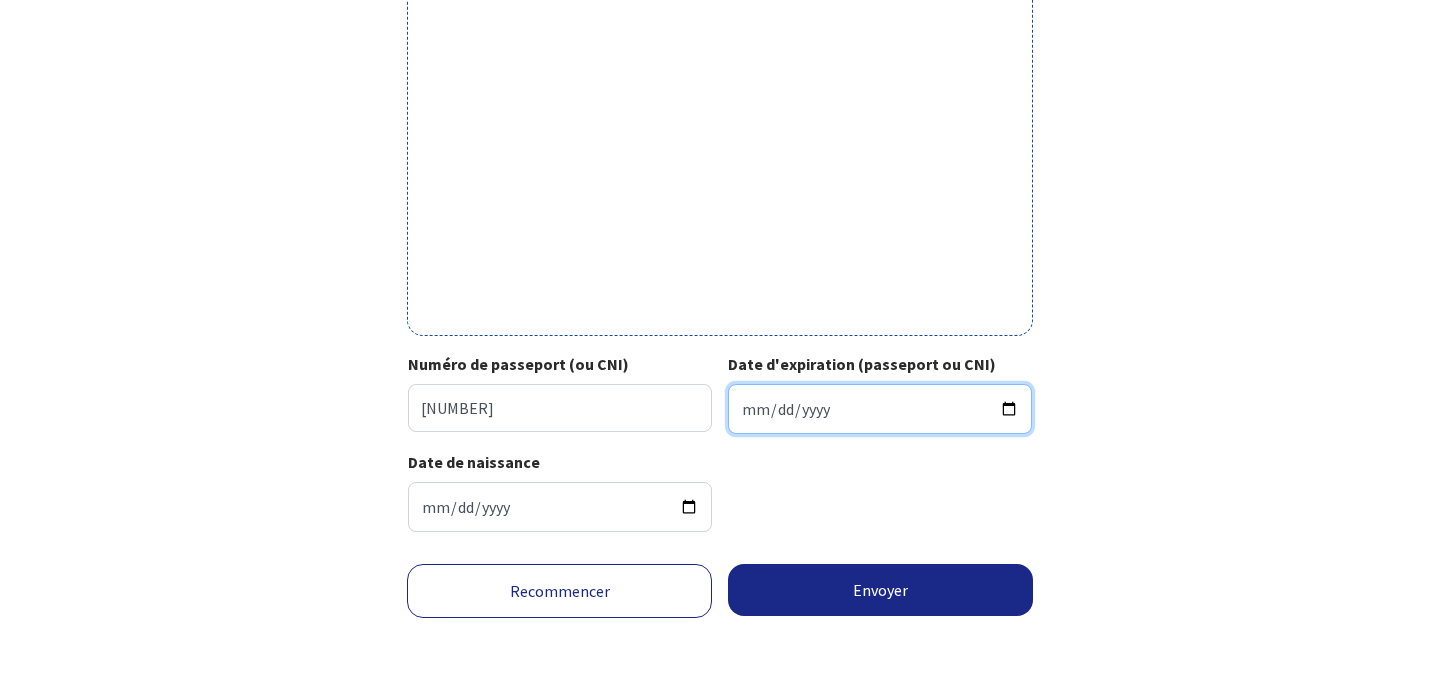 type on "2028-07-25" 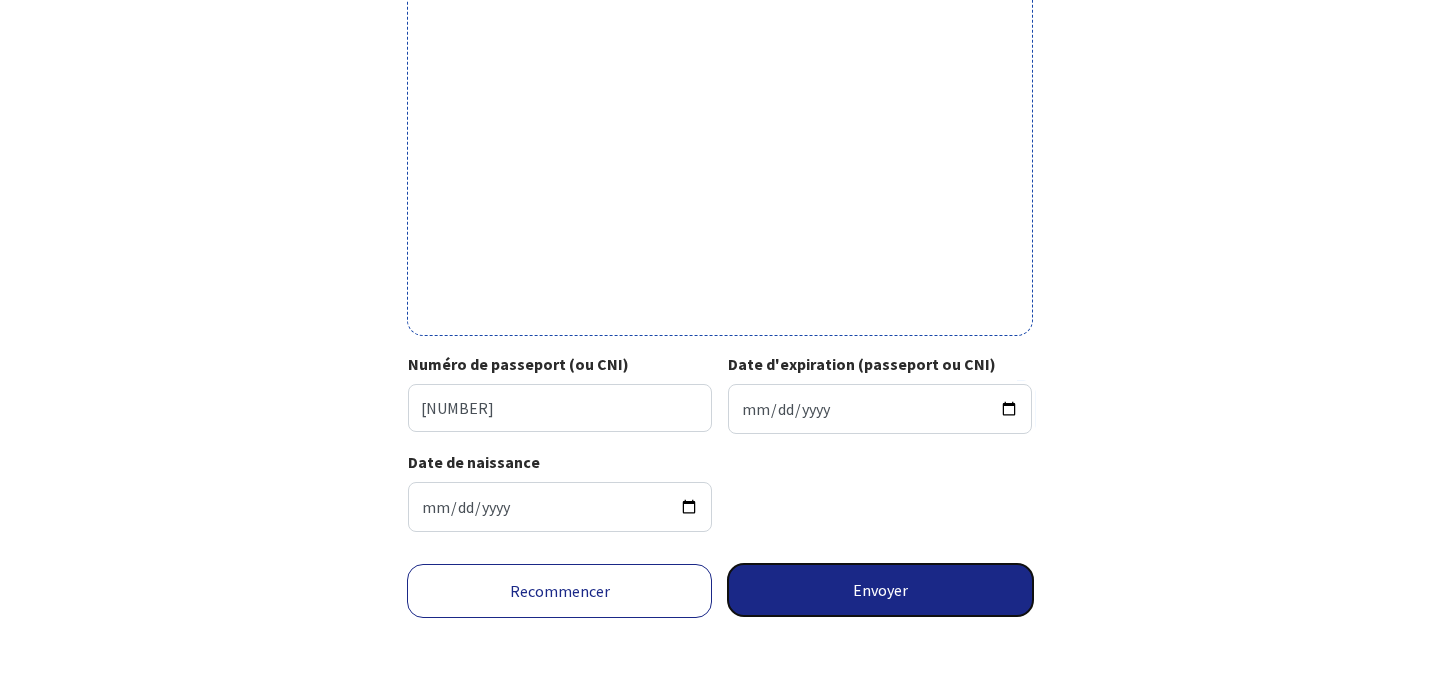 click on "Envoyer" at bounding box center [880, 590] 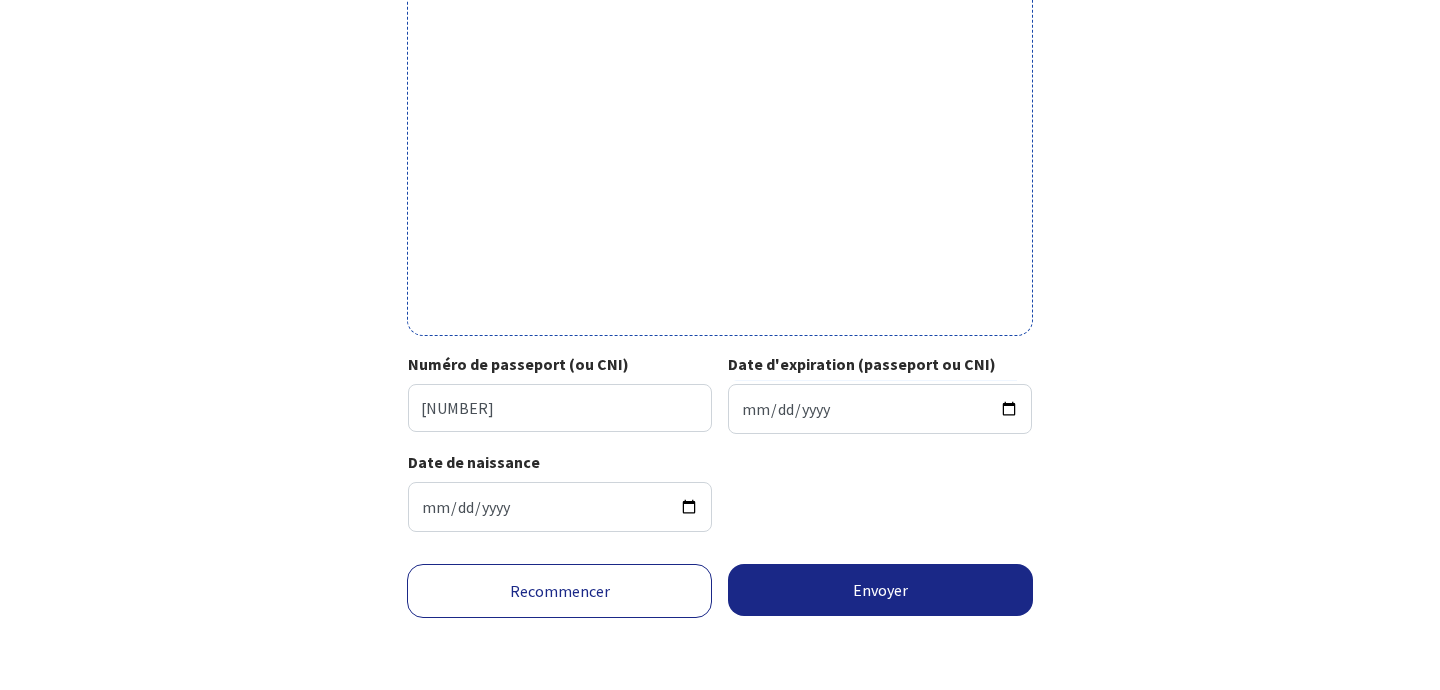 scroll, scrollTop: 630, scrollLeft: 0, axis: vertical 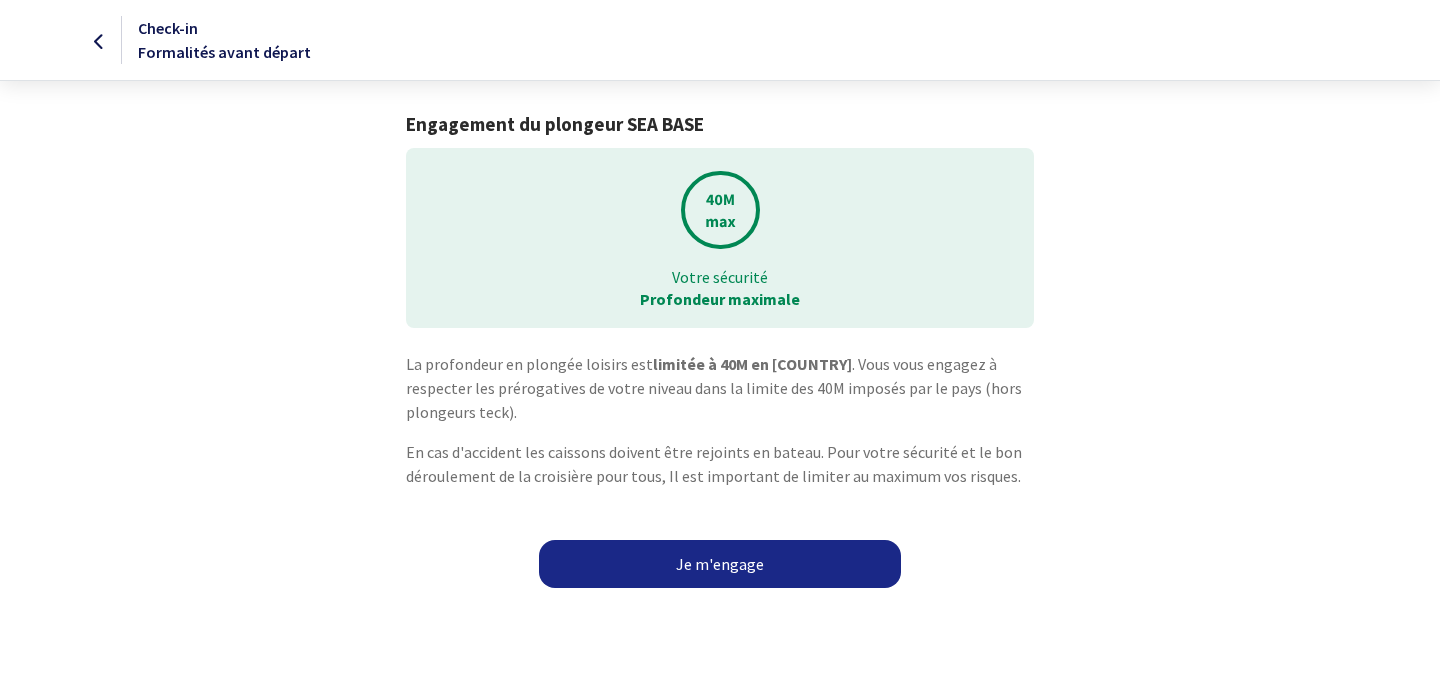 click on "Je m'engage" at bounding box center [720, 564] 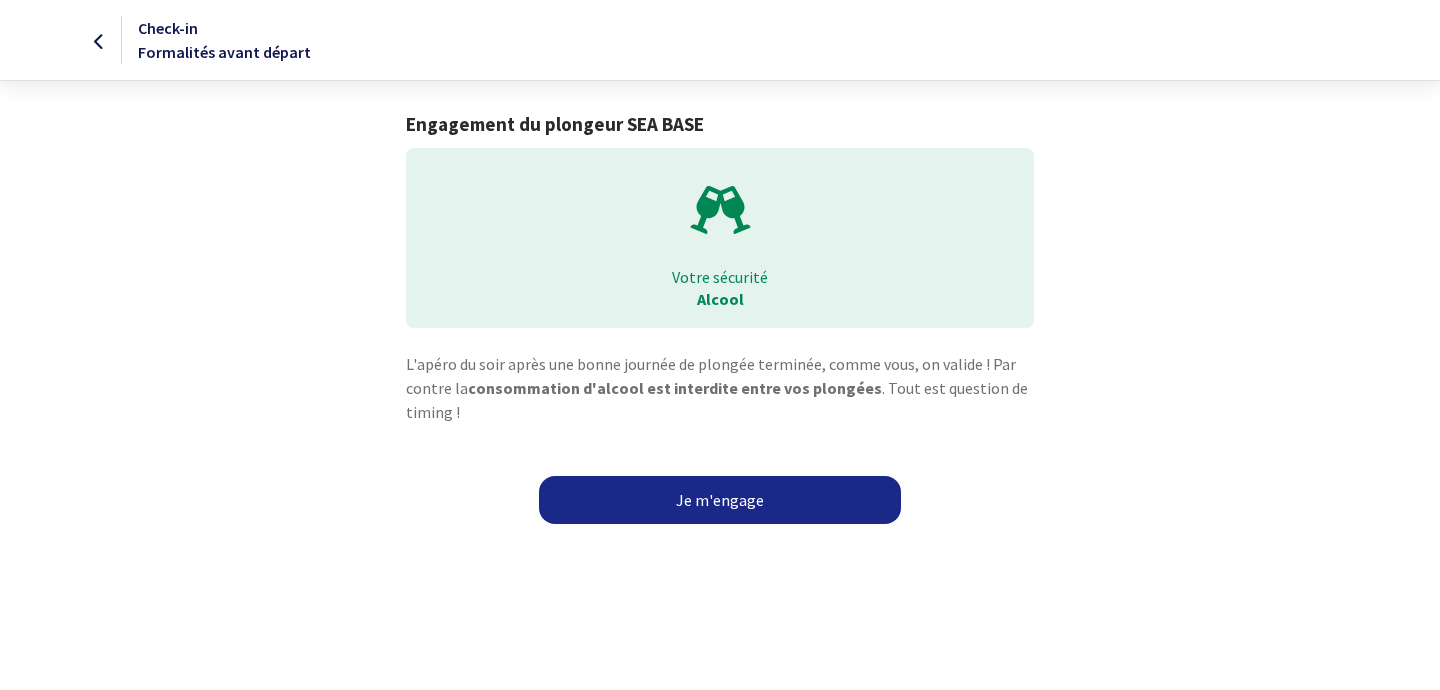 scroll, scrollTop: 0, scrollLeft: 0, axis: both 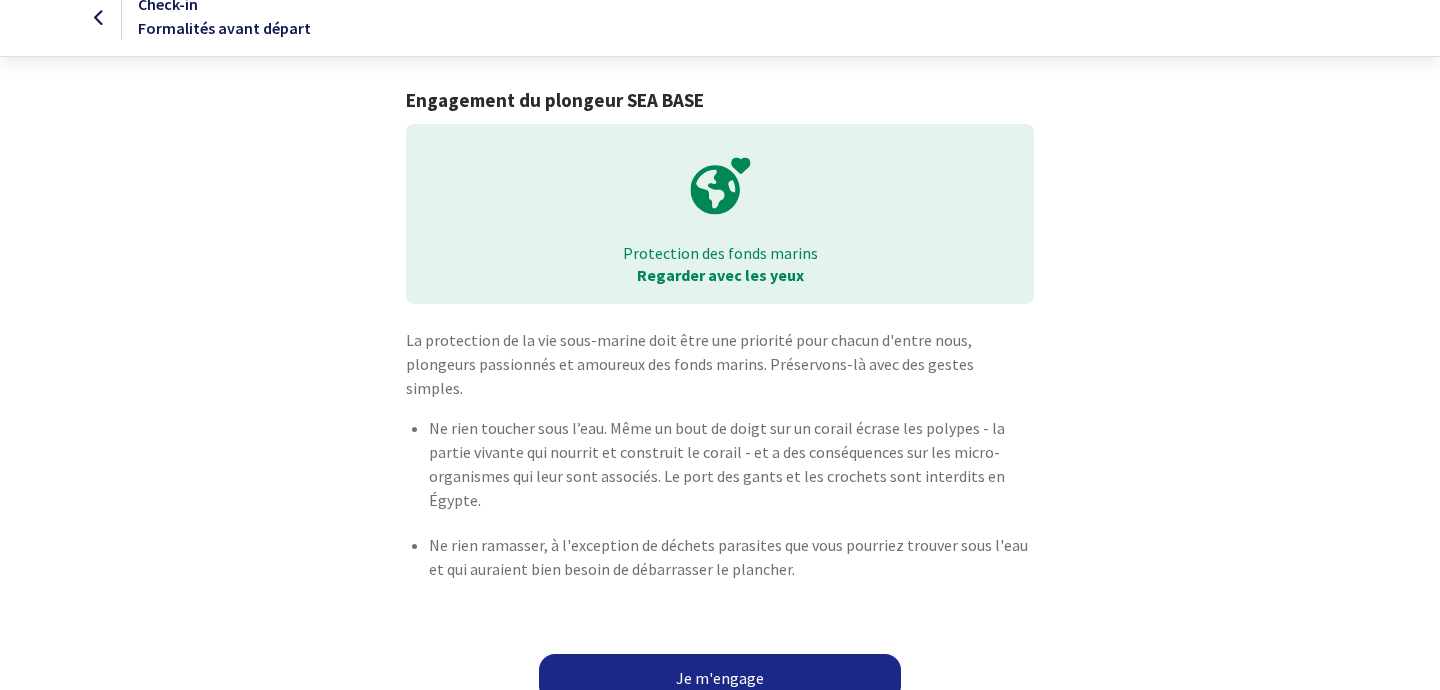 click on "Je m'engage" at bounding box center [720, 678] 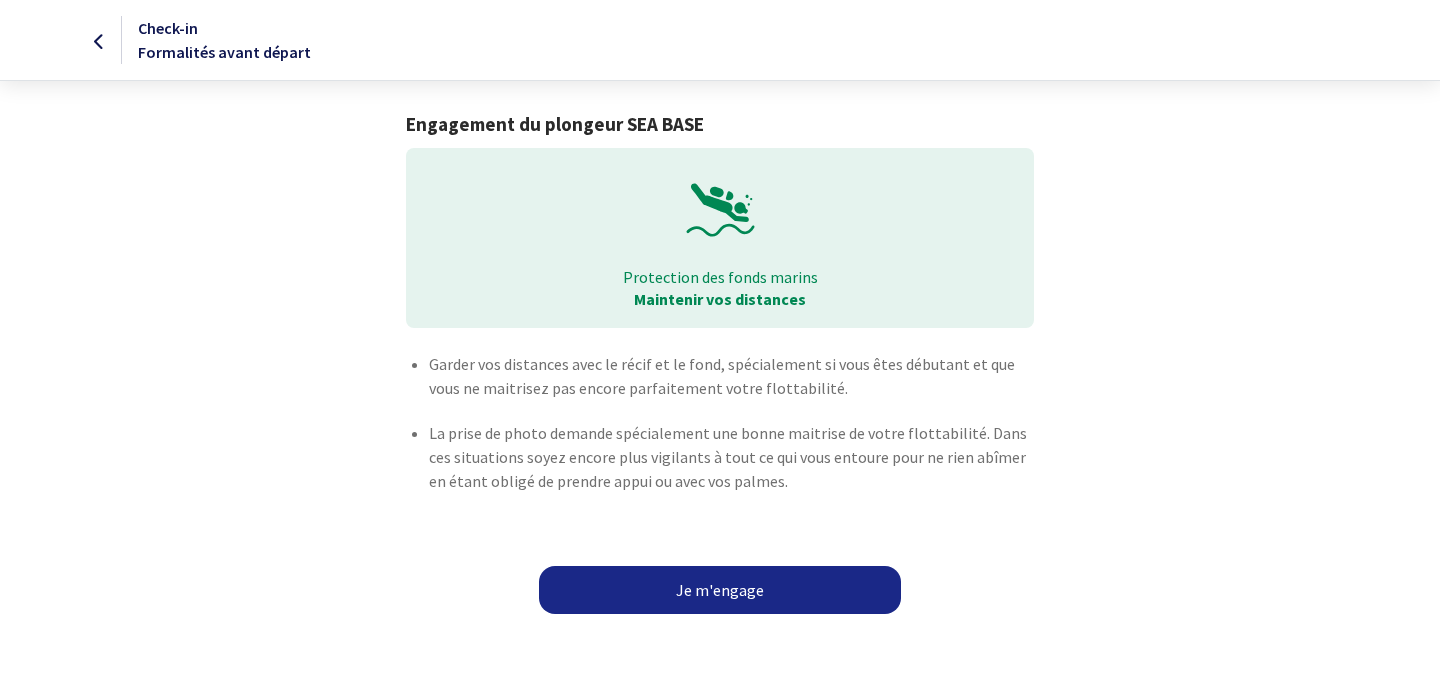 scroll, scrollTop: 0, scrollLeft: 0, axis: both 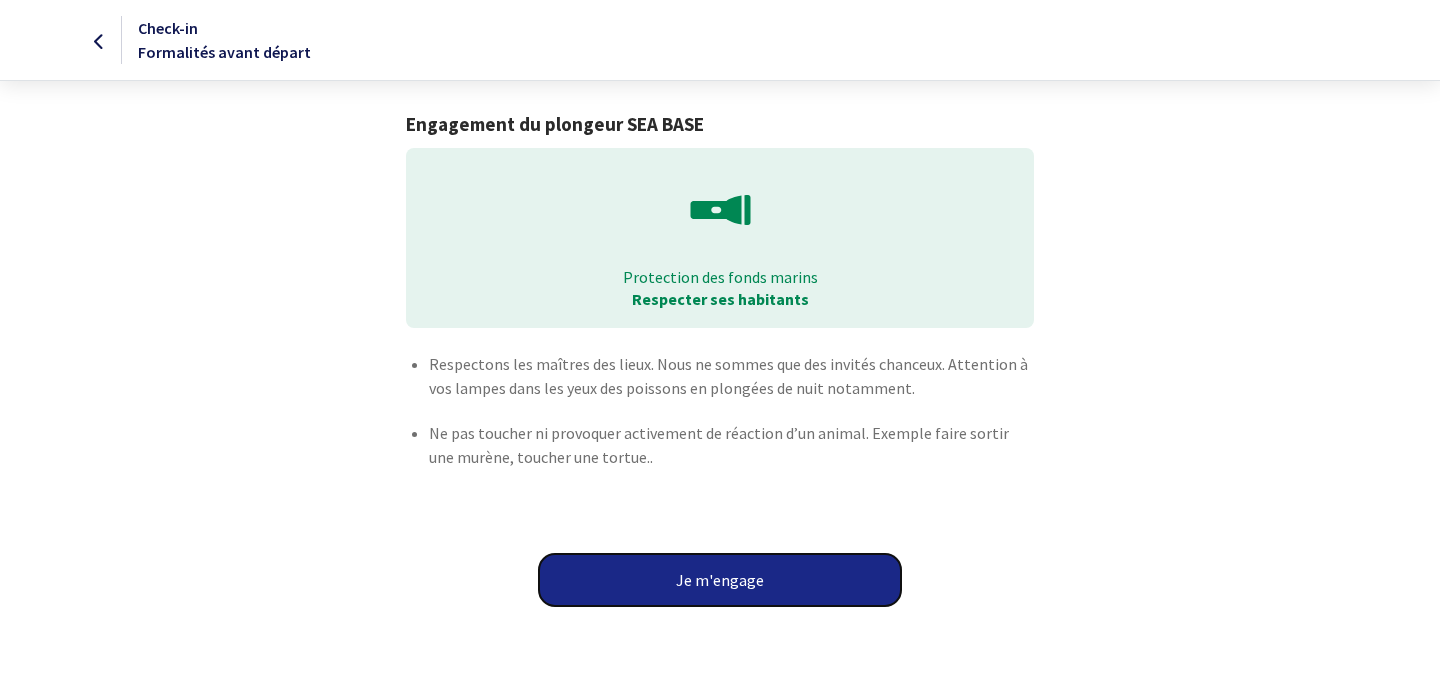 click on "Je m'engage" at bounding box center (720, 580) 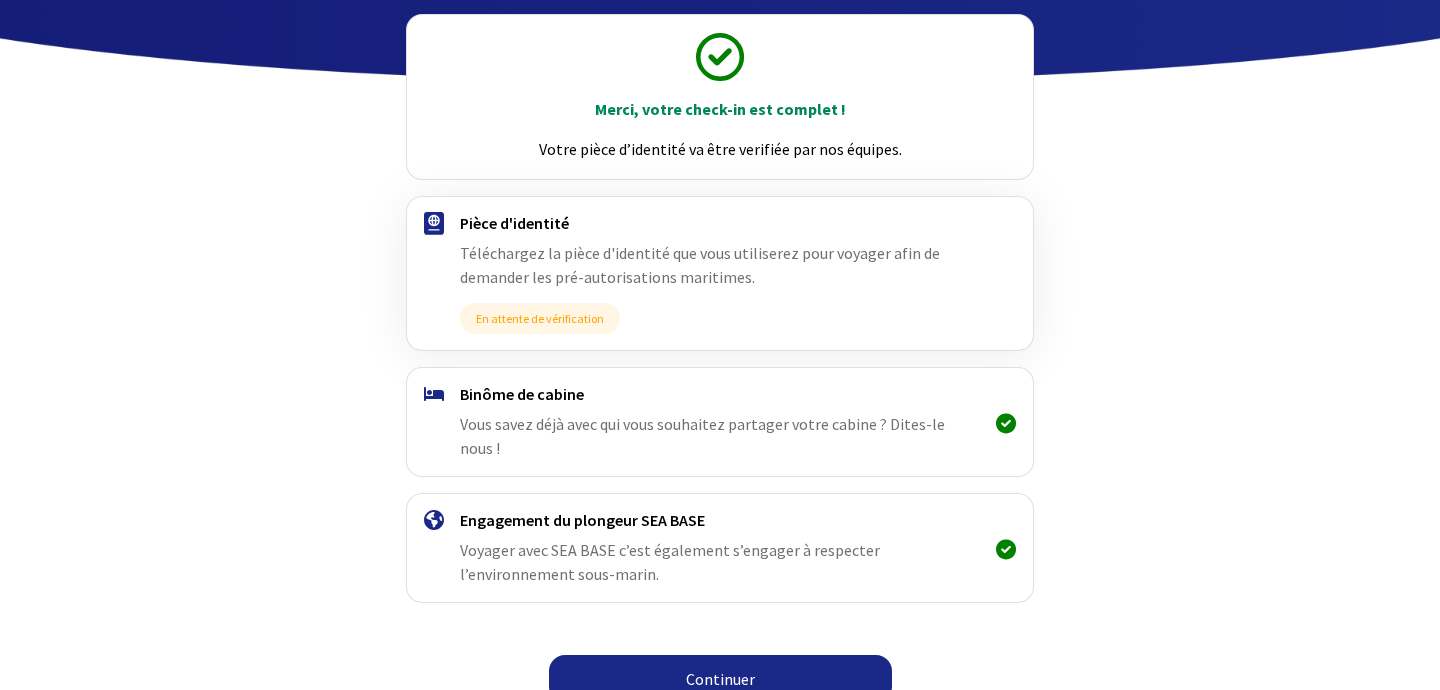 scroll, scrollTop: 219, scrollLeft: 0, axis: vertical 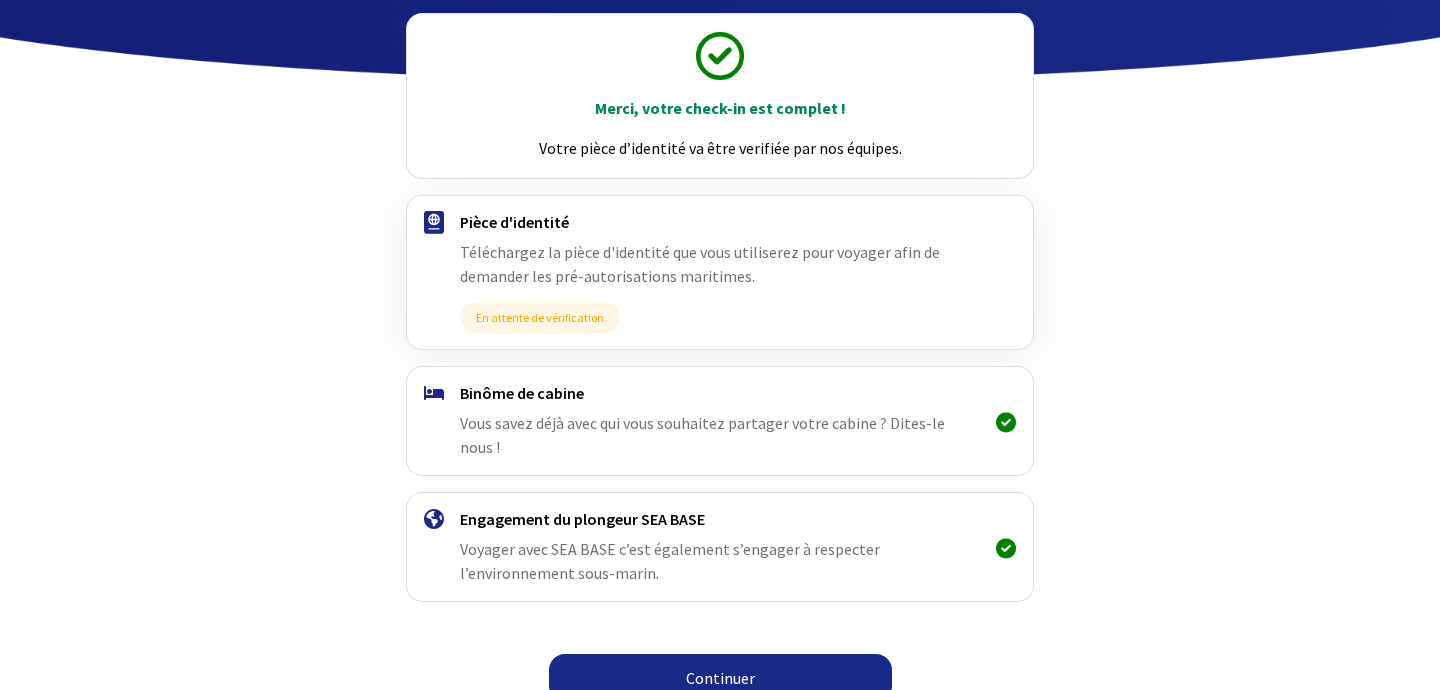 click on "Continuer" at bounding box center (720, 678) 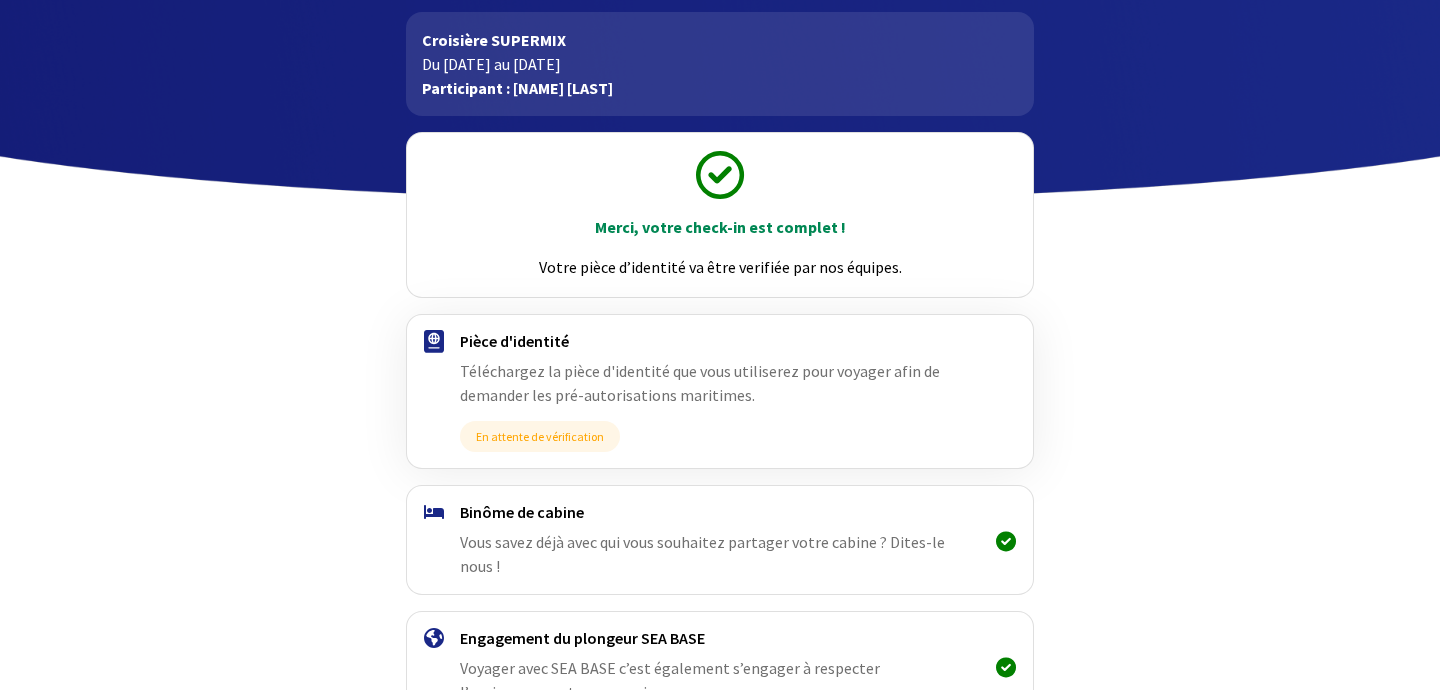 scroll, scrollTop: 219, scrollLeft: 0, axis: vertical 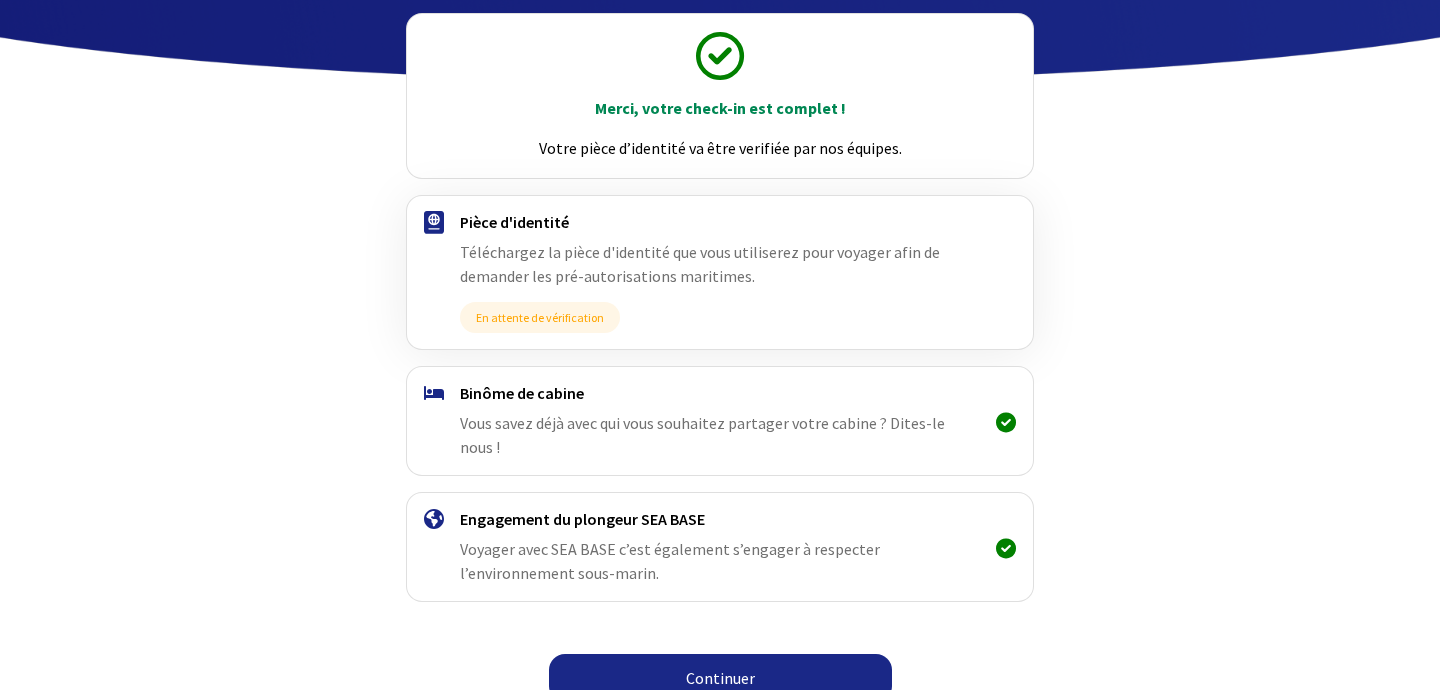 click on "Vous savez déjà avec qui vous souhaitez partager votre cabine ? Dites-le nous !" at bounding box center [702, 435] 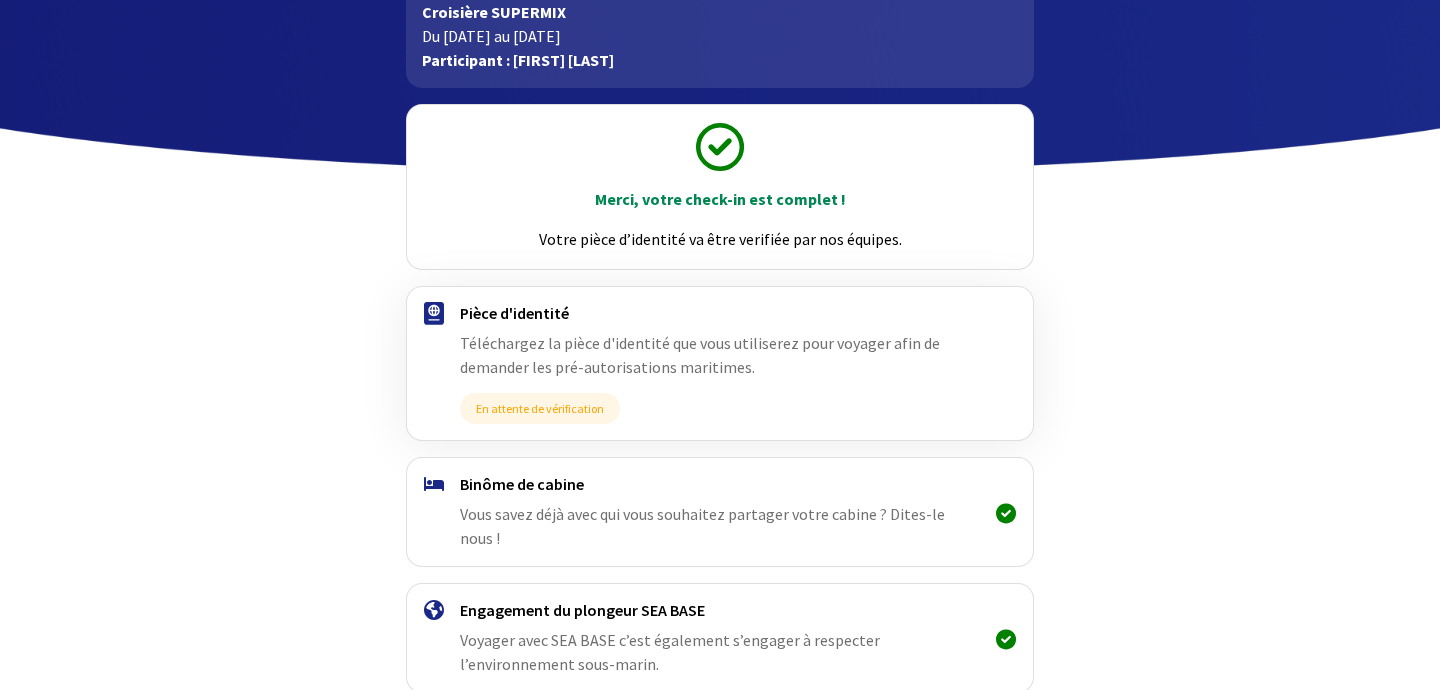 scroll, scrollTop: 219, scrollLeft: 0, axis: vertical 